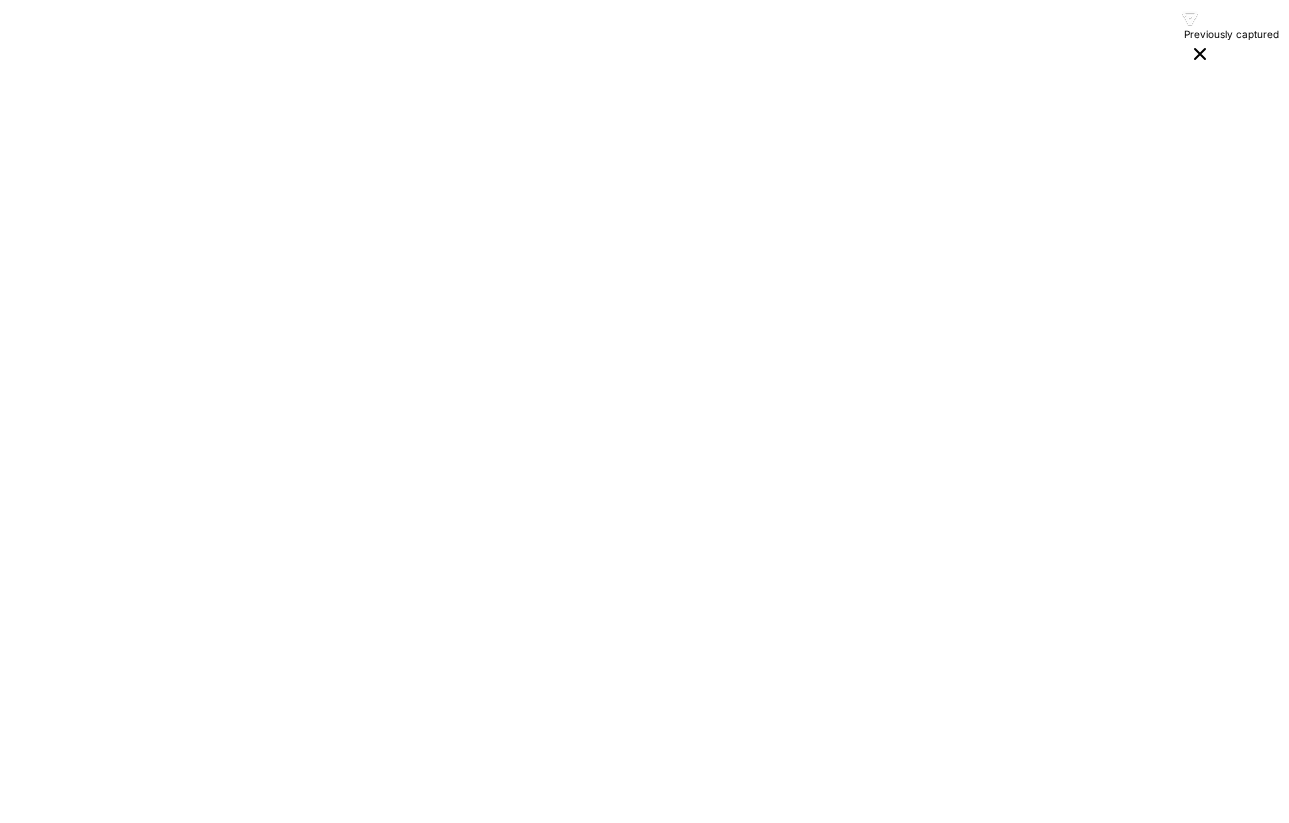 scroll, scrollTop: 0, scrollLeft: 0, axis: both 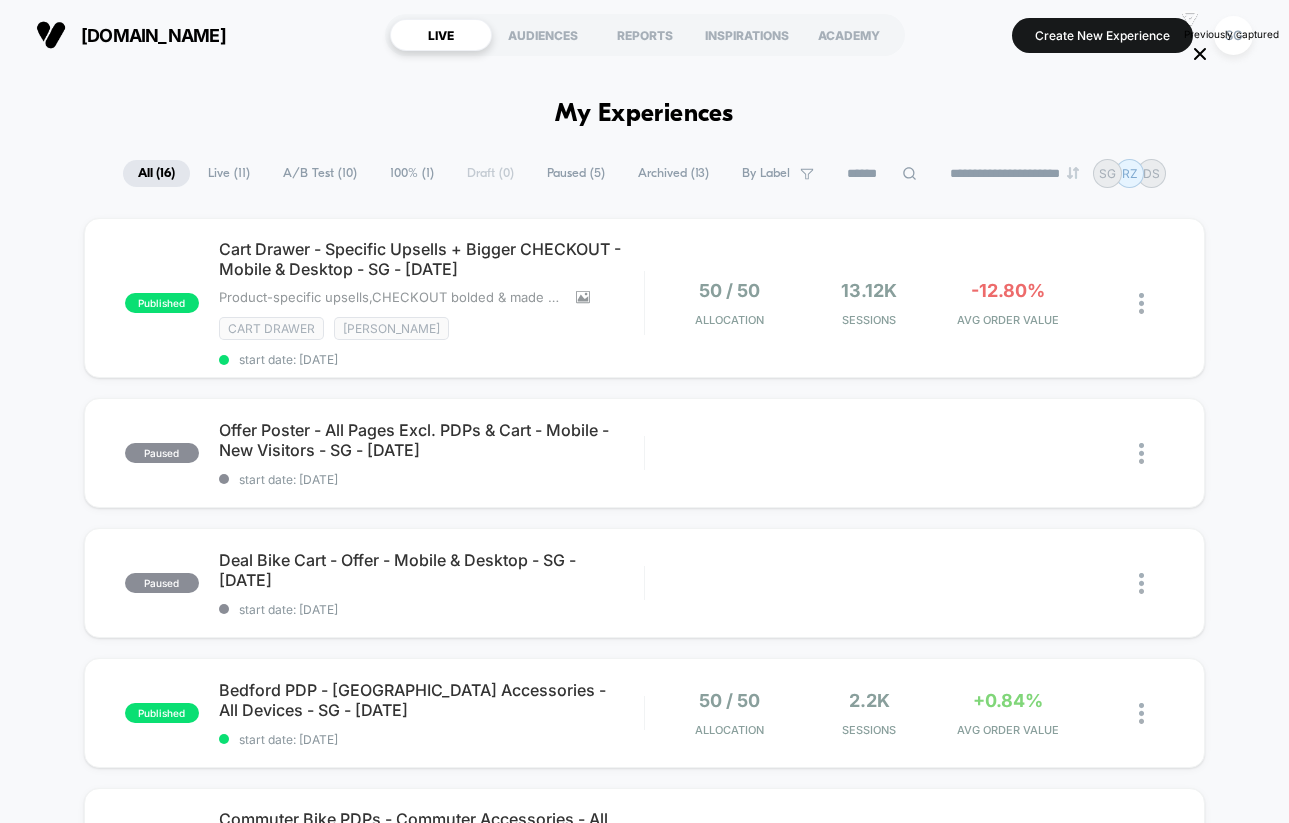click on "Live ( 11 )" at bounding box center (229, 173) 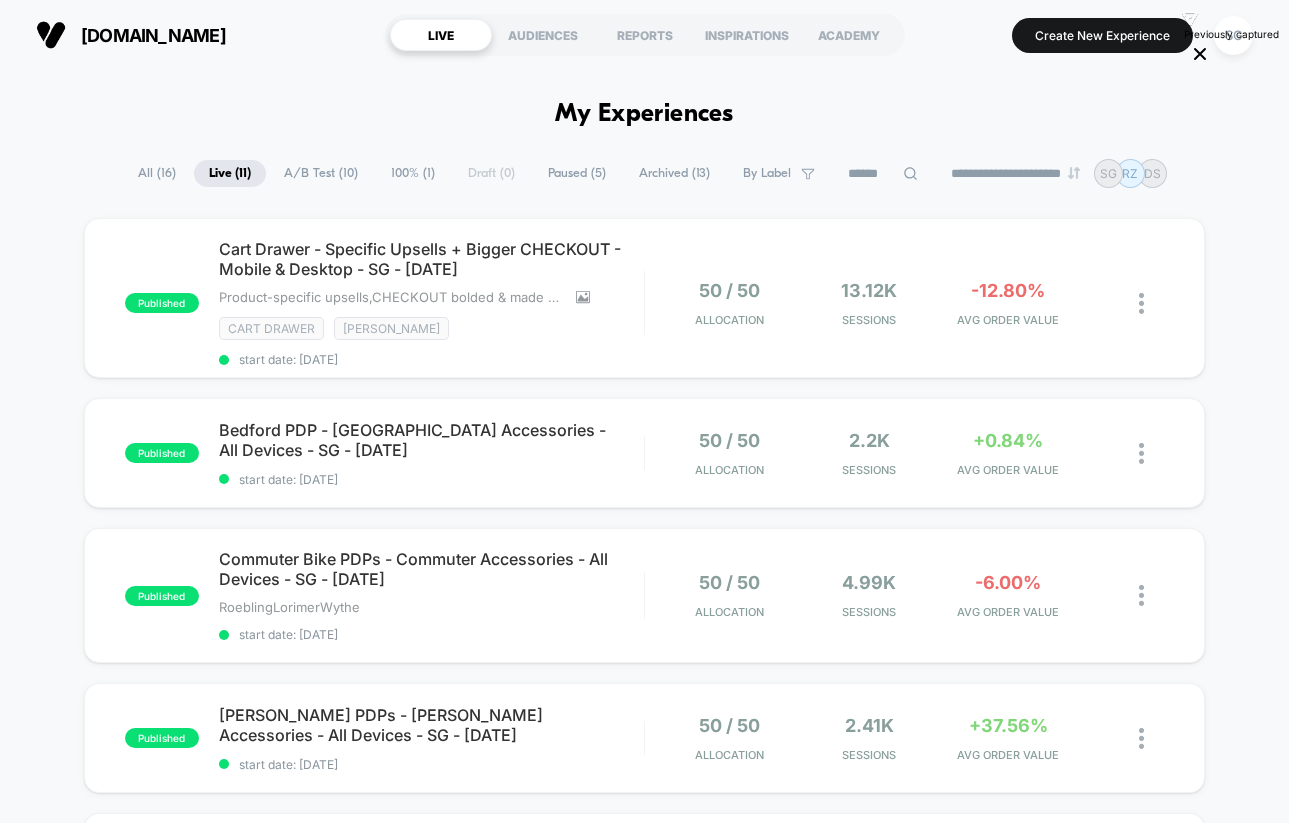 scroll, scrollTop: 0, scrollLeft: 0, axis: both 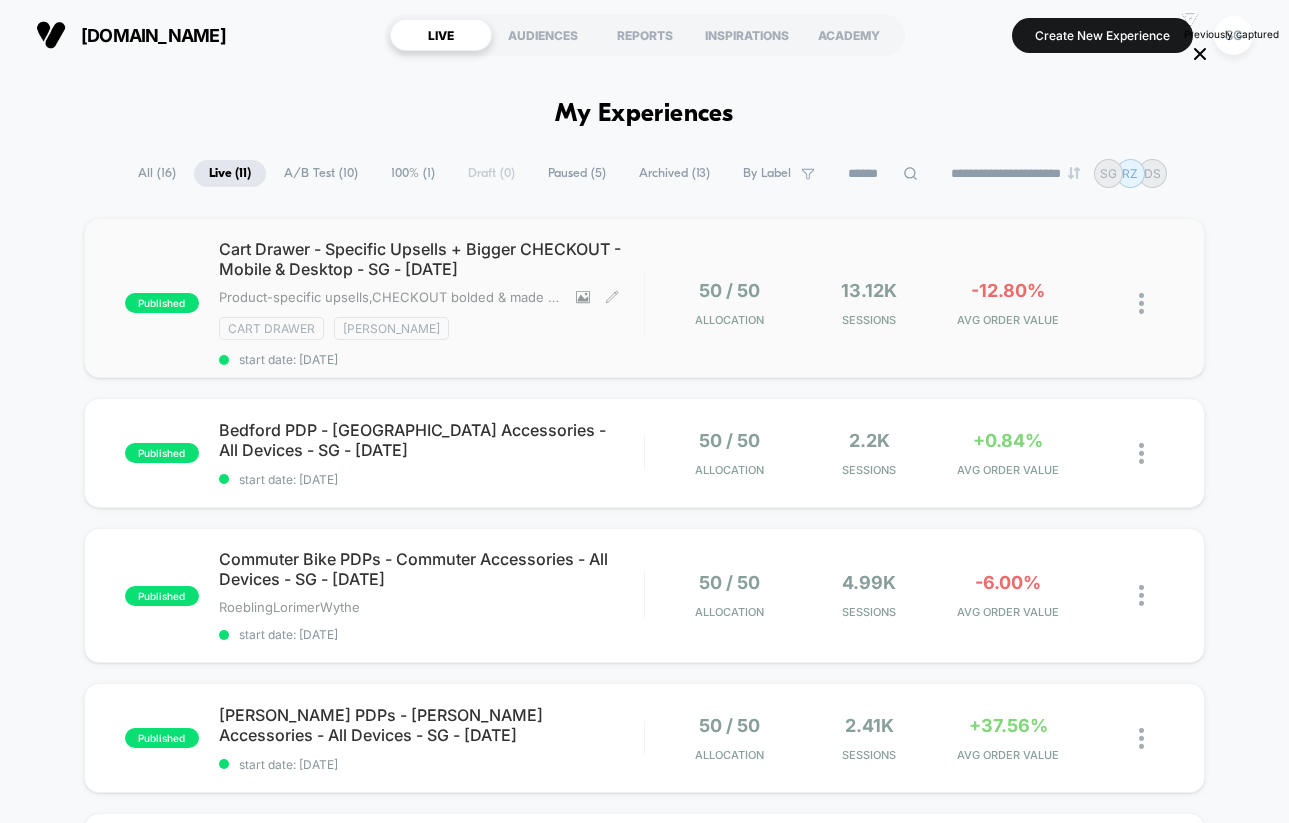 click on "Cart Drawer - Specific Upsells + Bigger CHECKOUT - Mobile & Desktop - SG - [DATE]" at bounding box center [431, 259] 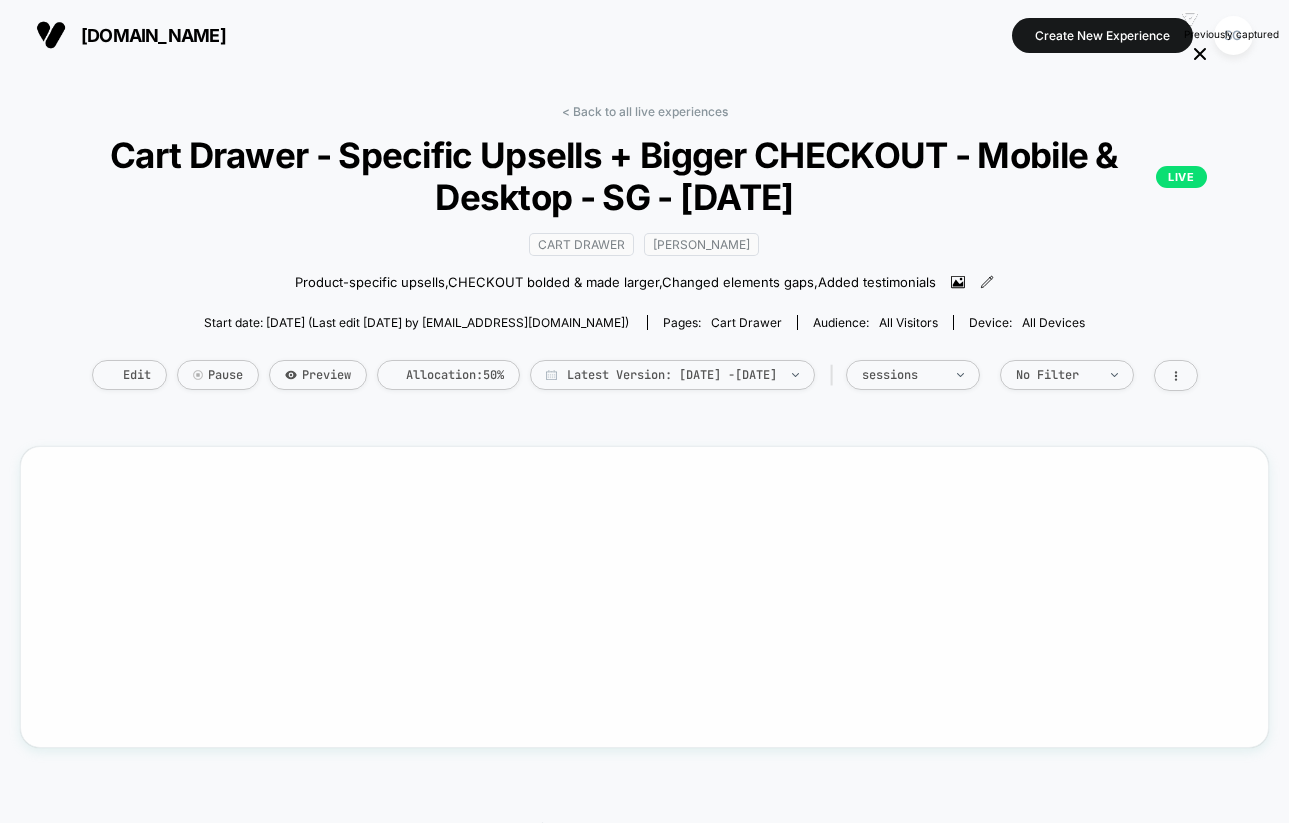 scroll, scrollTop: 0, scrollLeft: 0, axis: both 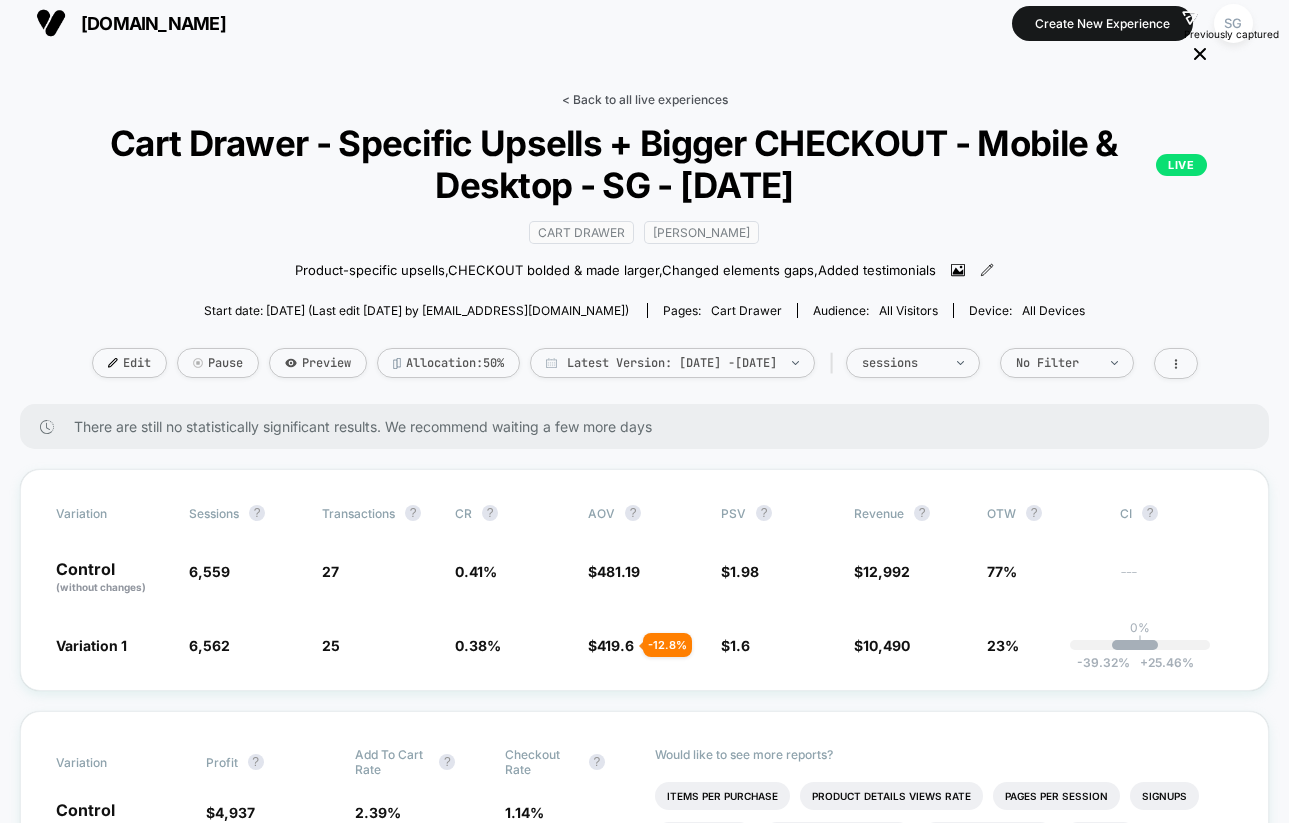 click on "< Back to all live experiences" at bounding box center (645, 99) 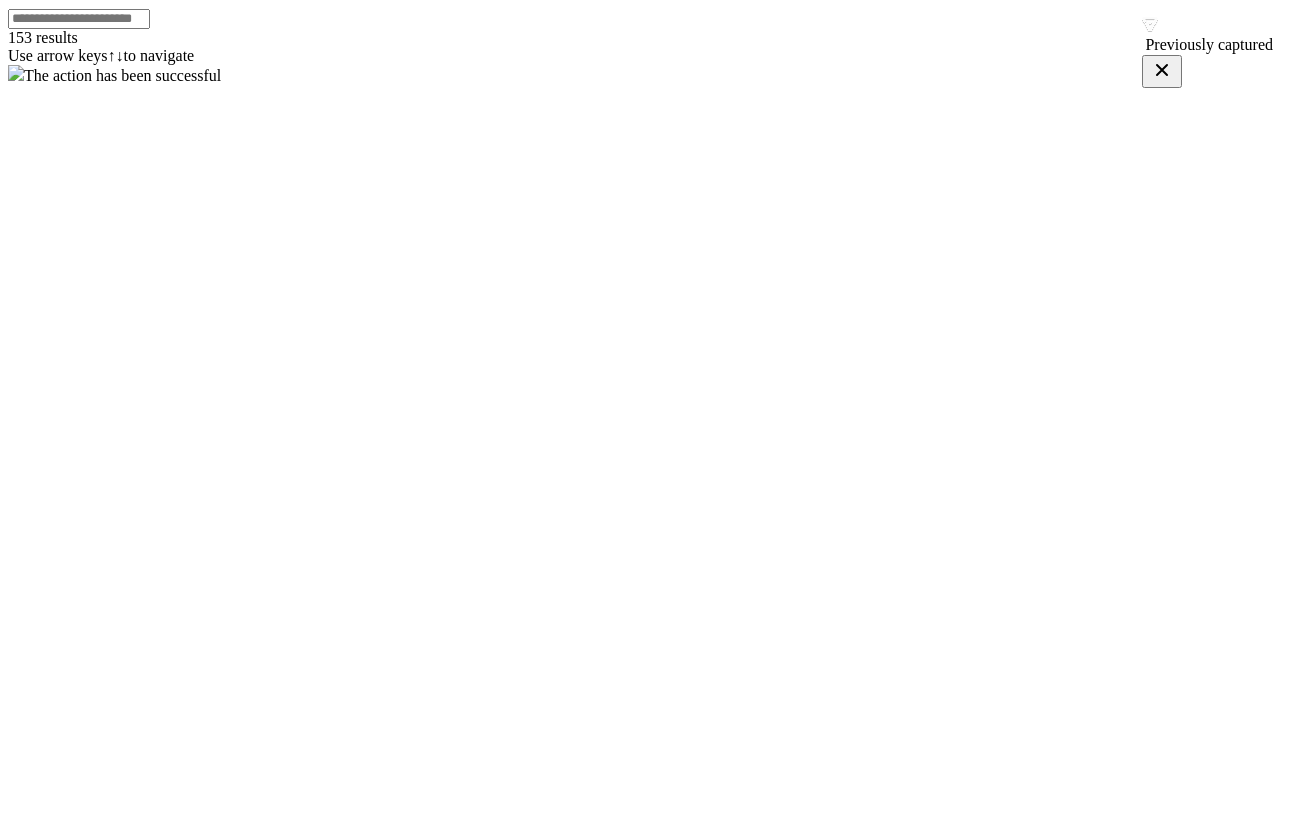 scroll, scrollTop: 0, scrollLeft: 0, axis: both 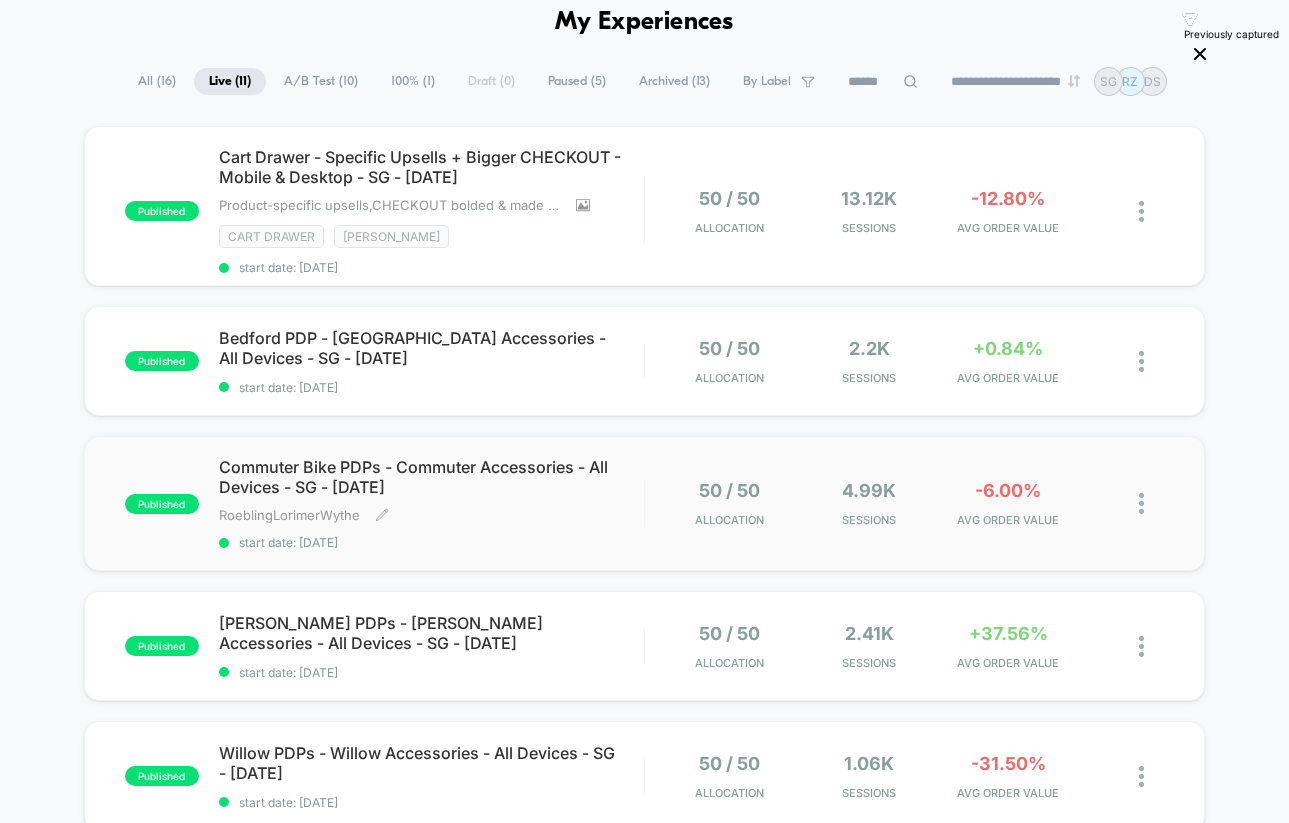 click on "Commuter Bike PDPs - Commuter Accessories - All Devices - SG - [DATE]" at bounding box center [431, 477] 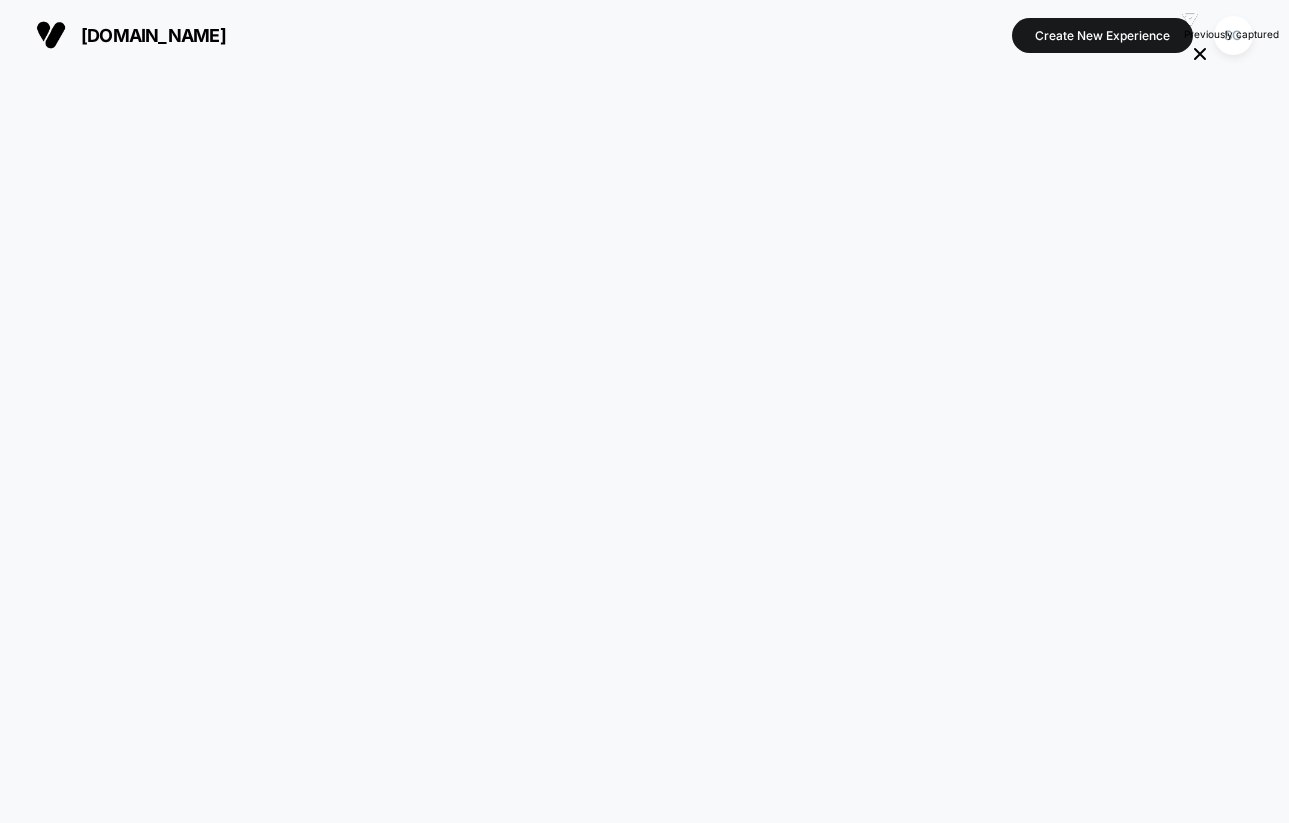 scroll, scrollTop: 0, scrollLeft: 0, axis: both 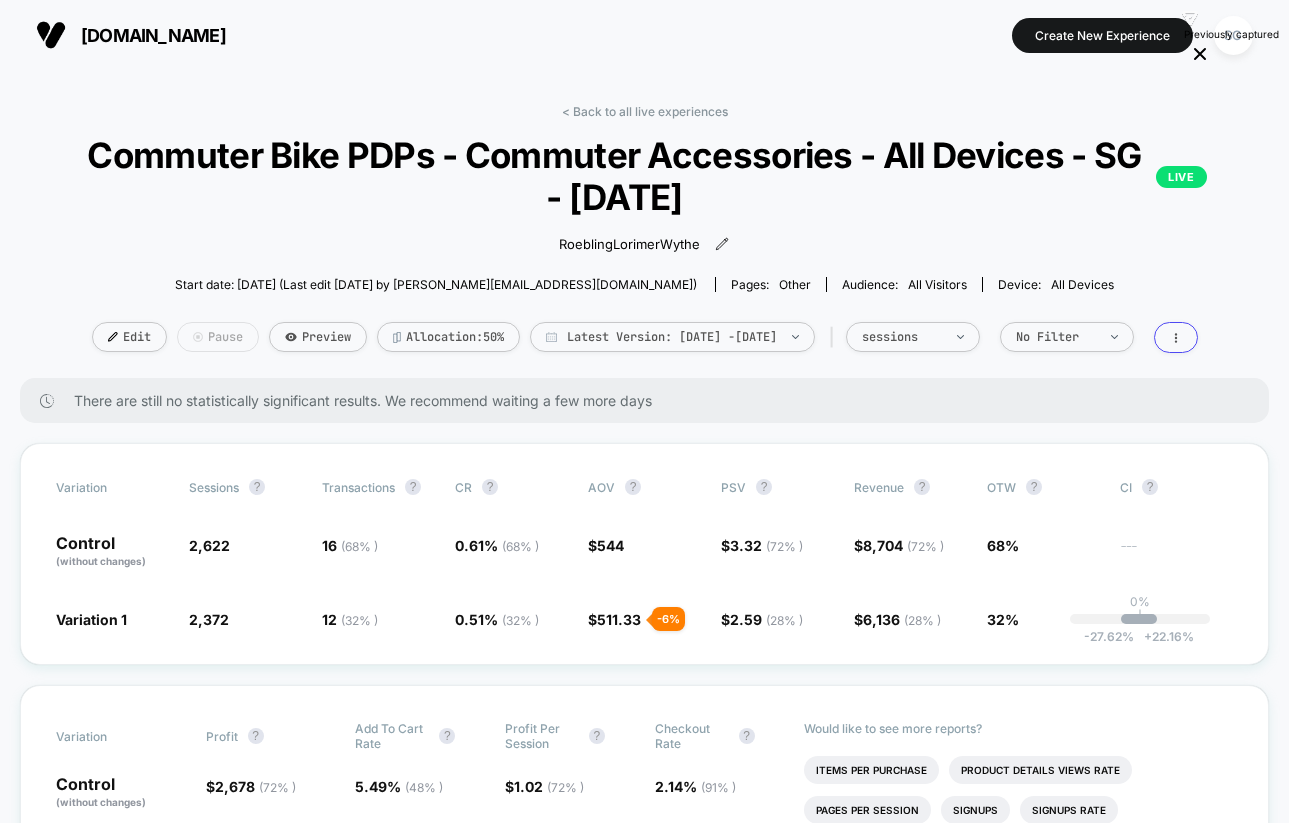 click on "Pause" at bounding box center [218, 337] 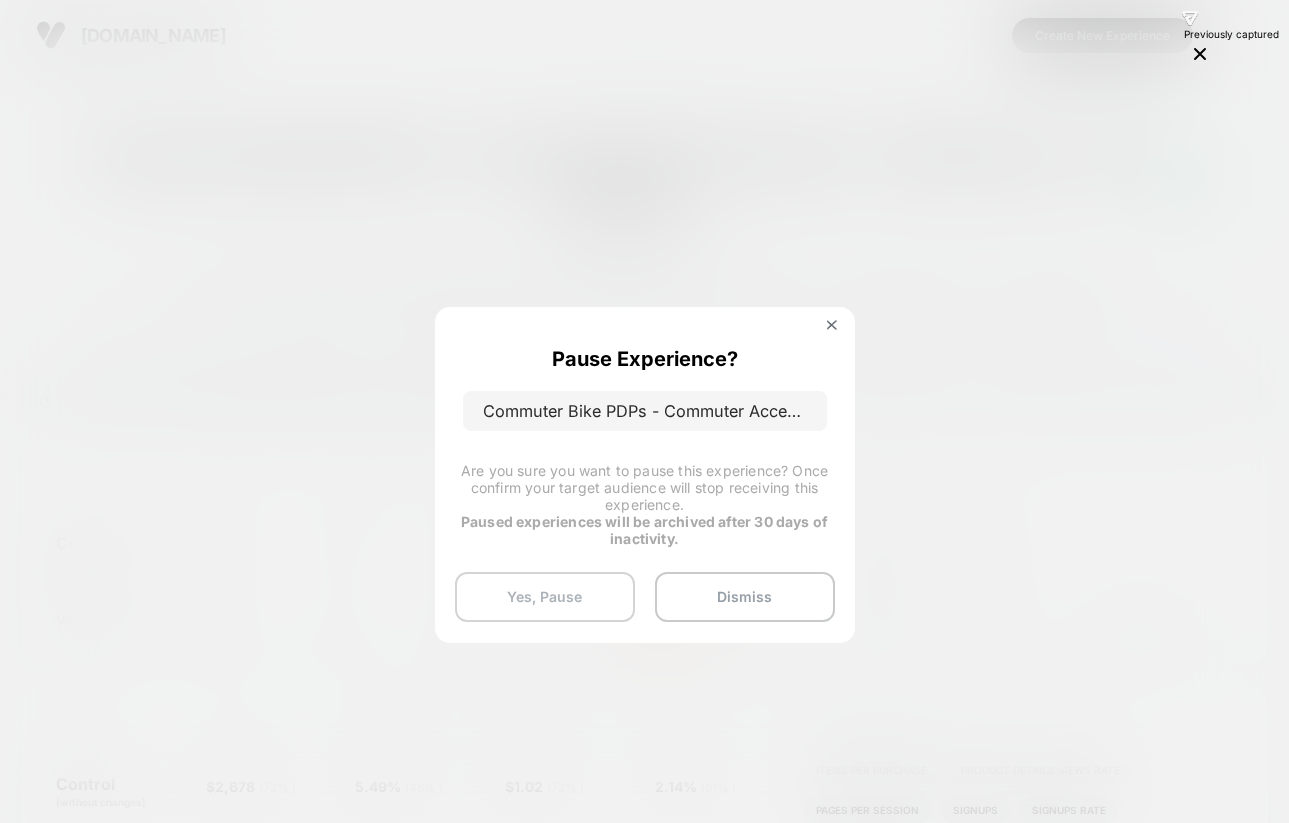 click on "Yes, Pause" at bounding box center (545, 597) 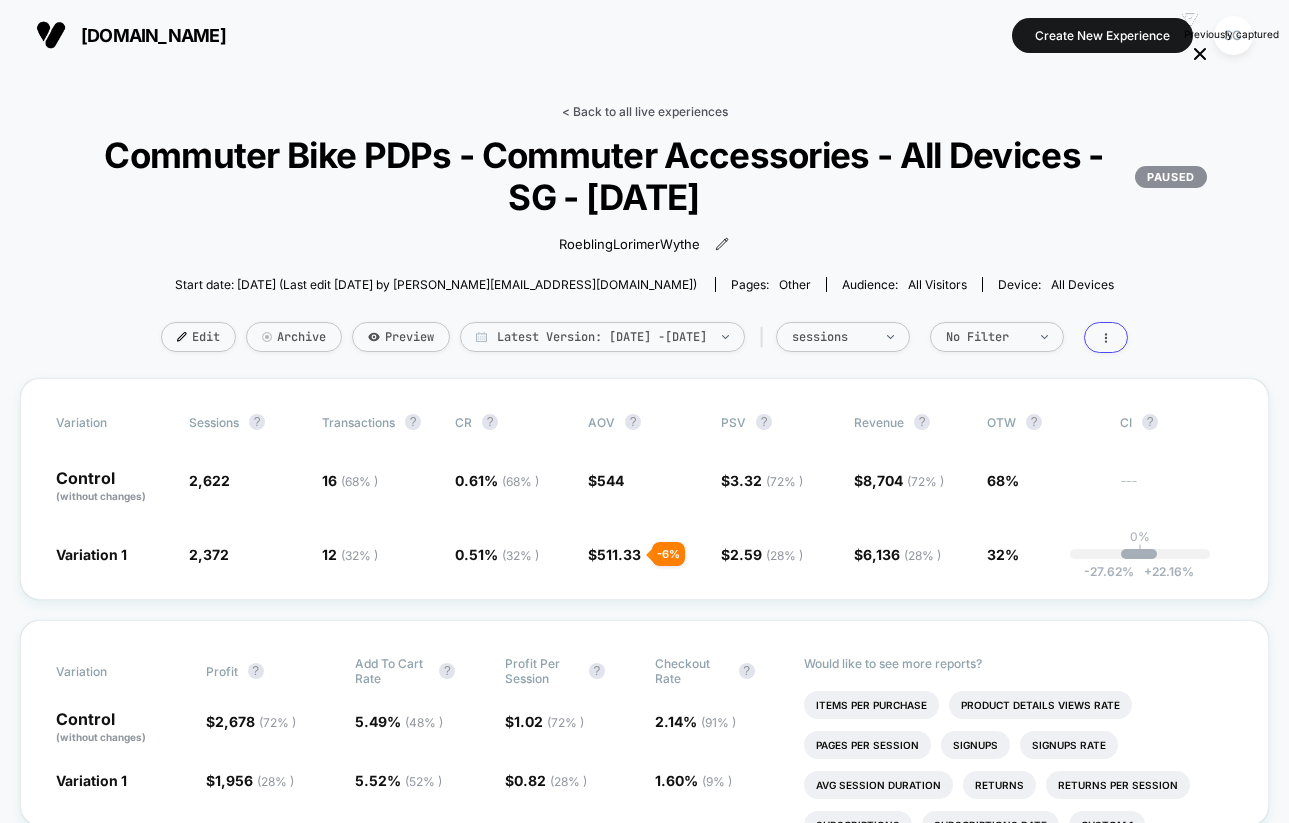 click on "< Back to all live experiences" at bounding box center [645, 111] 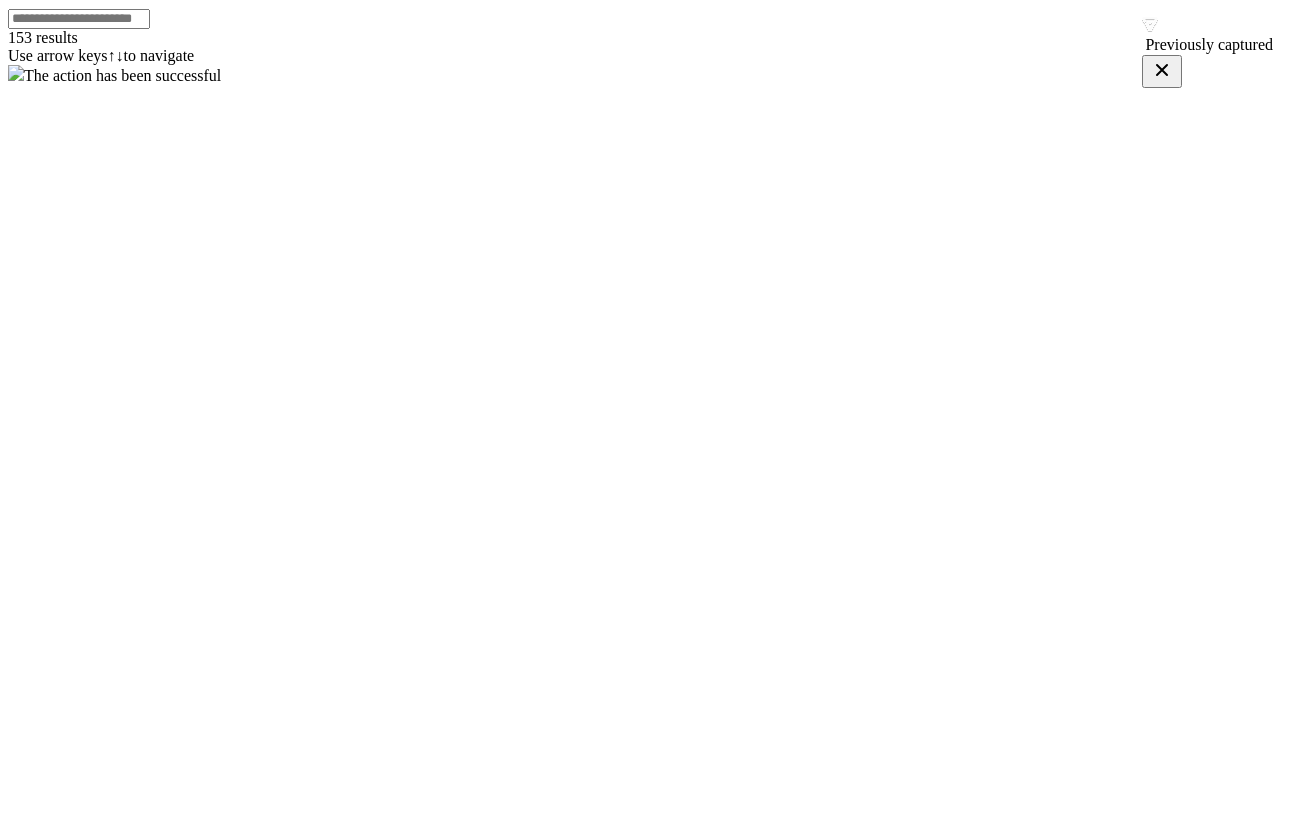 scroll, scrollTop: 0, scrollLeft: 0, axis: both 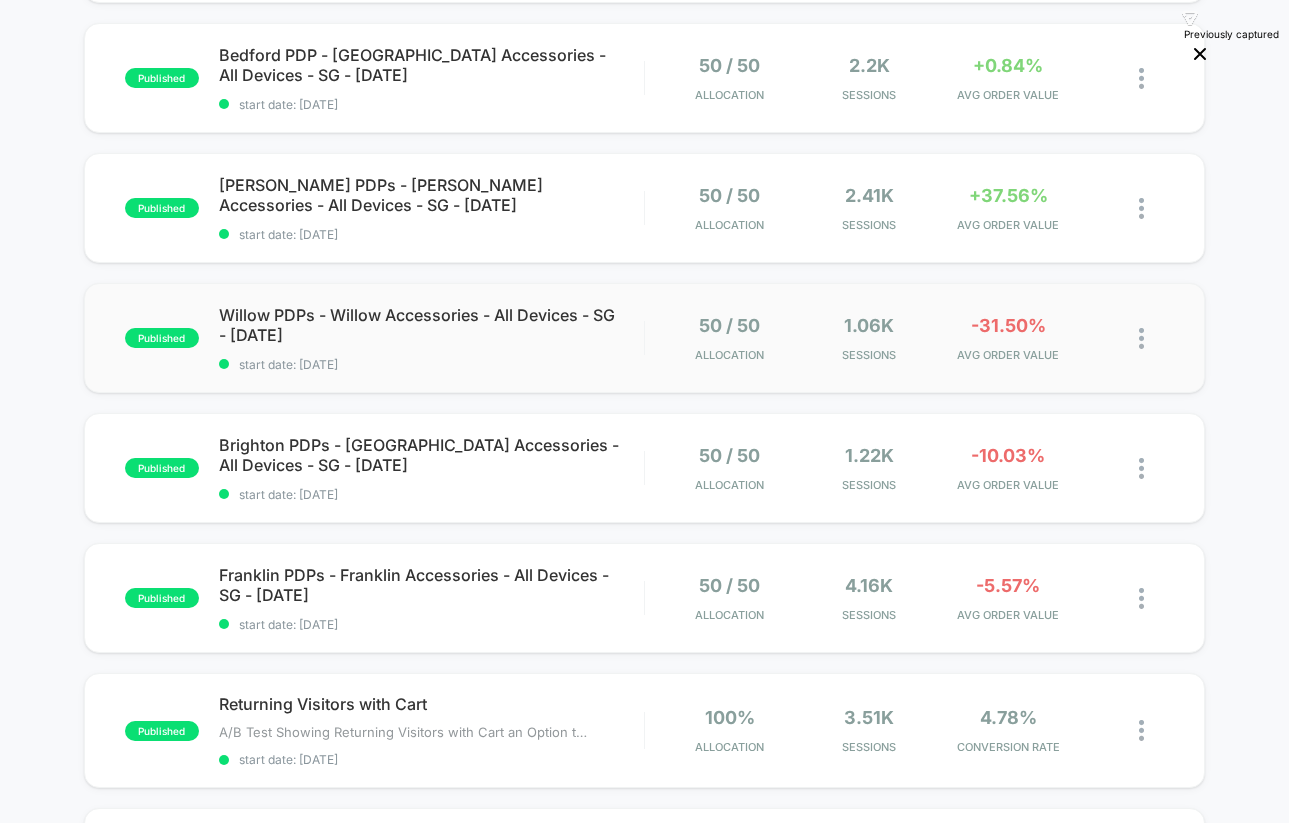 click at bounding box center [1141, 338] 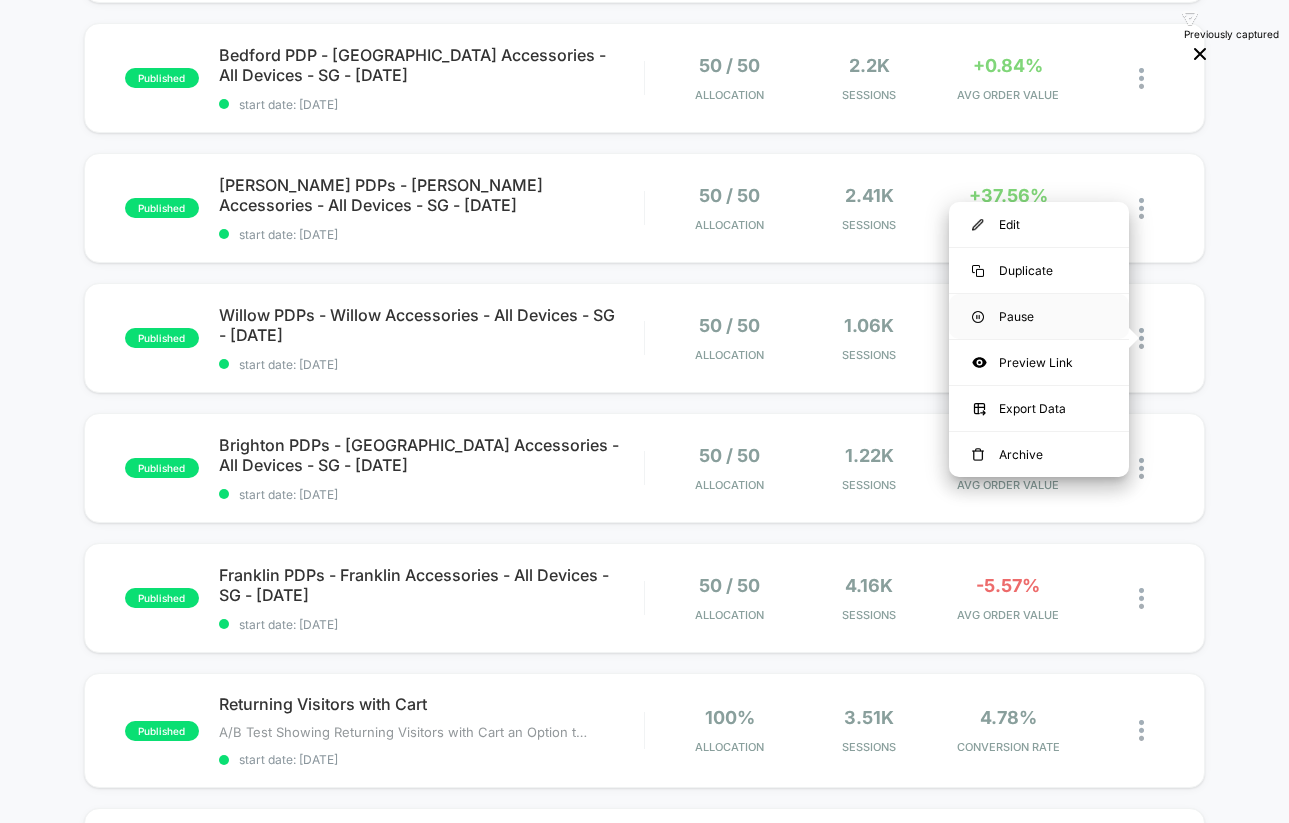 click on "Pause" at bounding box center [1039, 316] 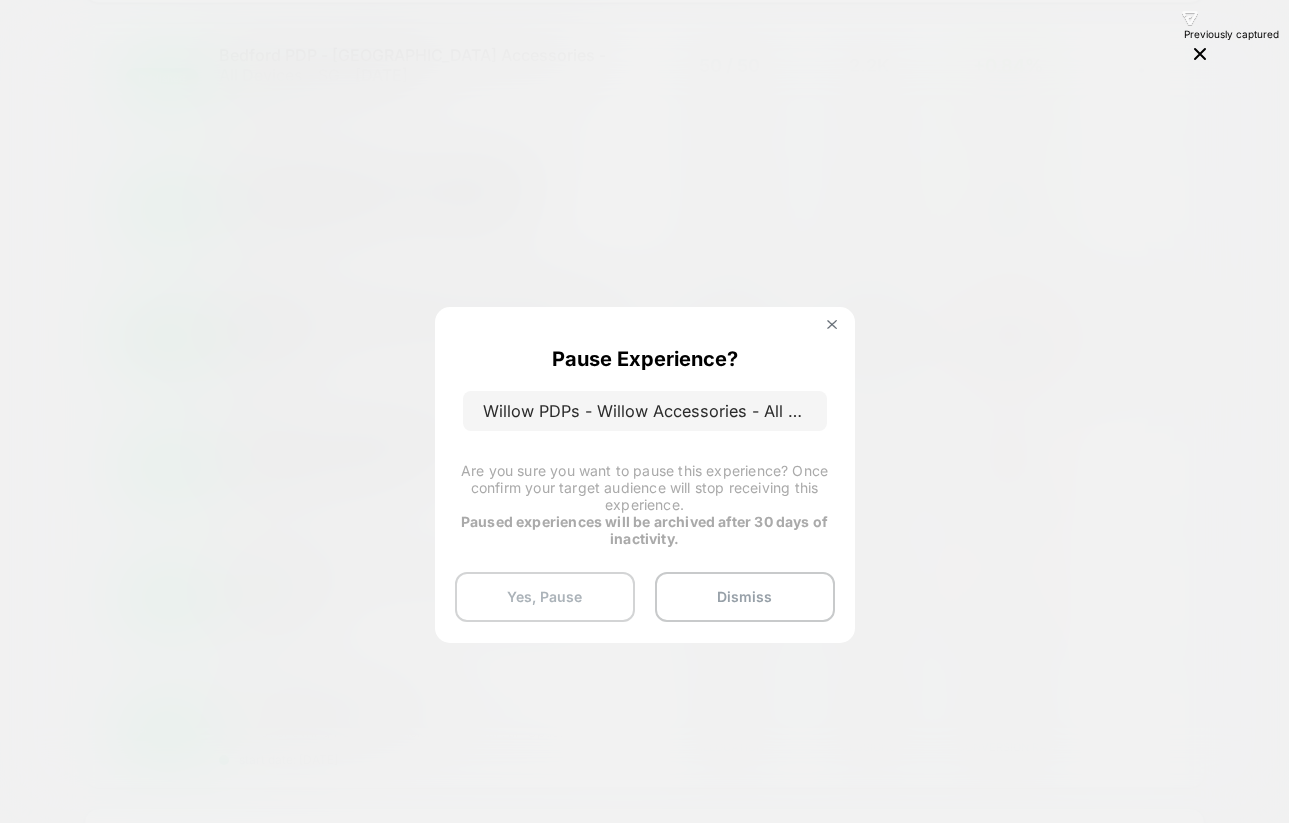 click on "Yes, Pause" at bounding box center [545, 597] 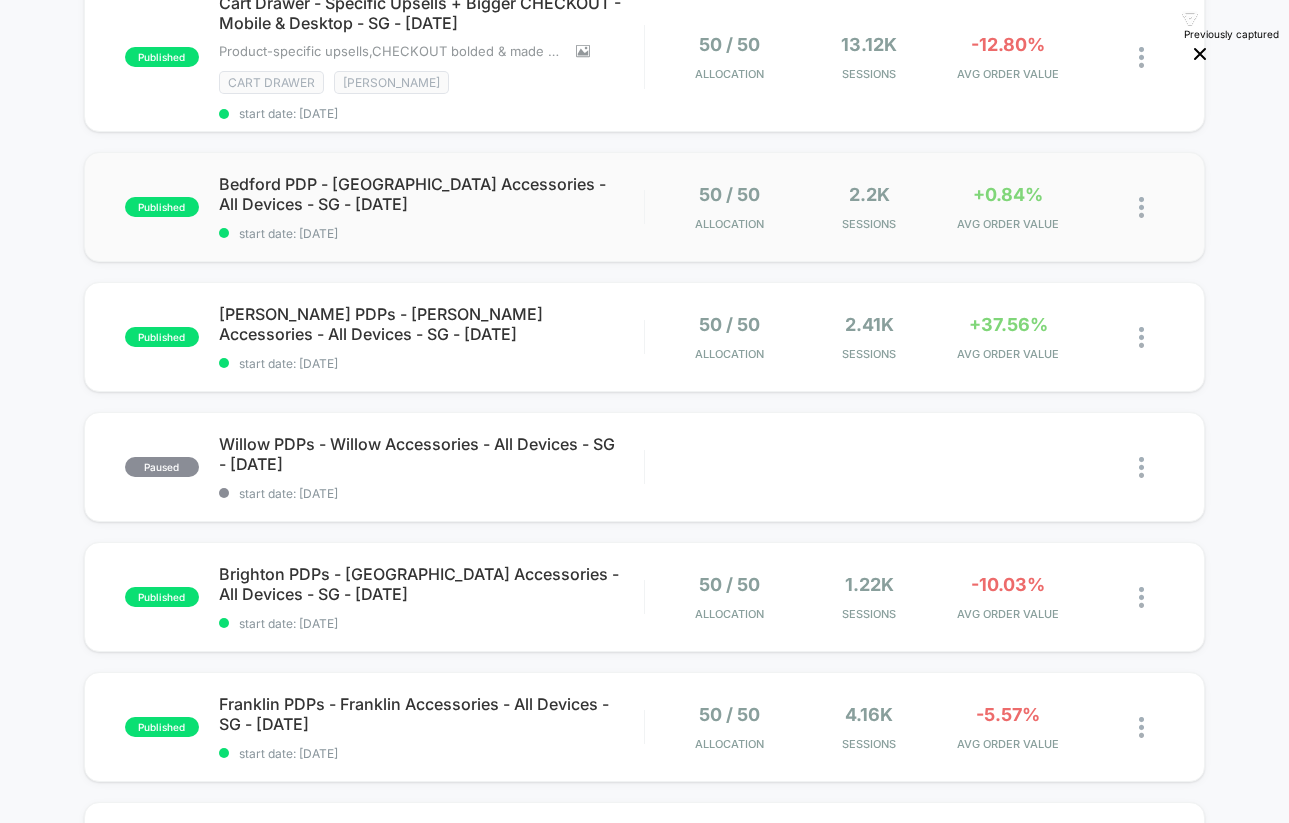 scroll, scrollTop: 451, scrollLeft: 0, axis: vertical 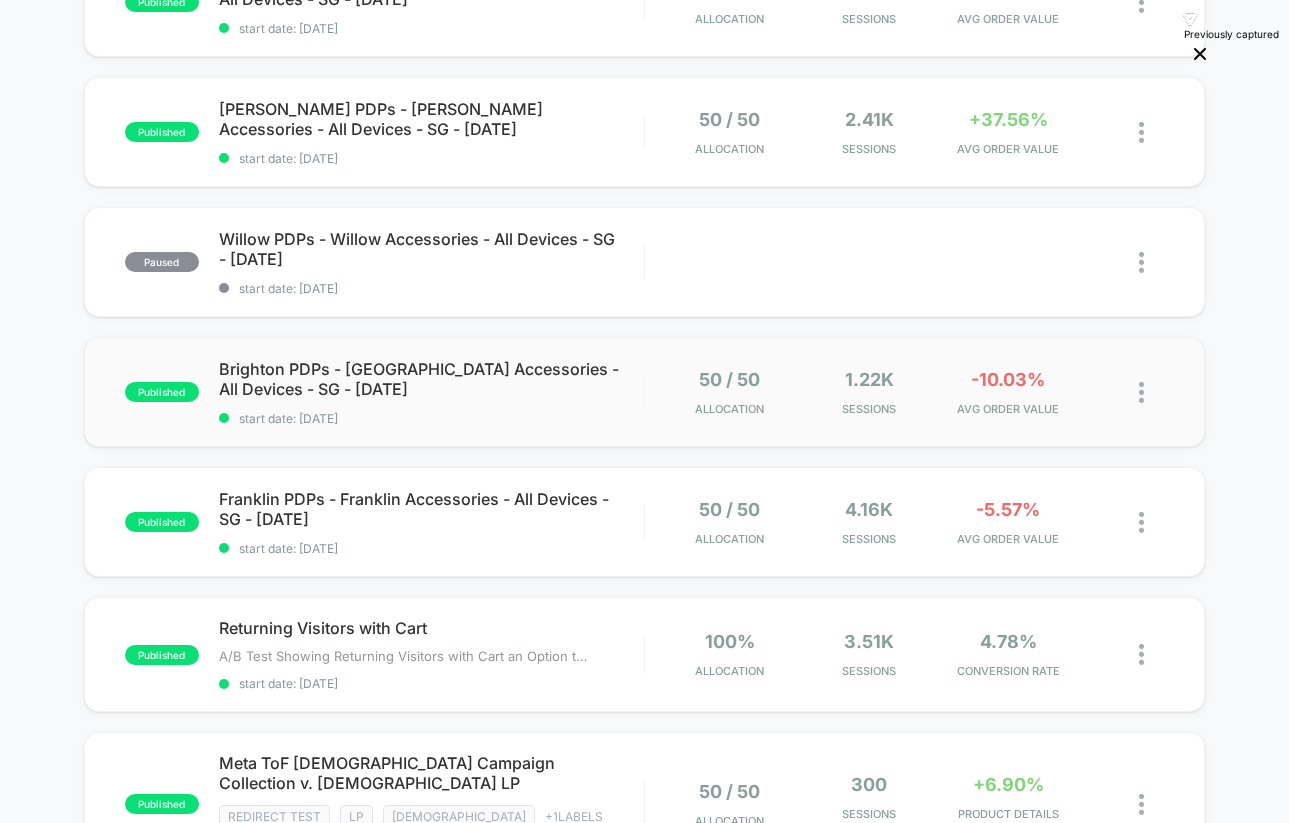 click at bounding box center [1141, 392] 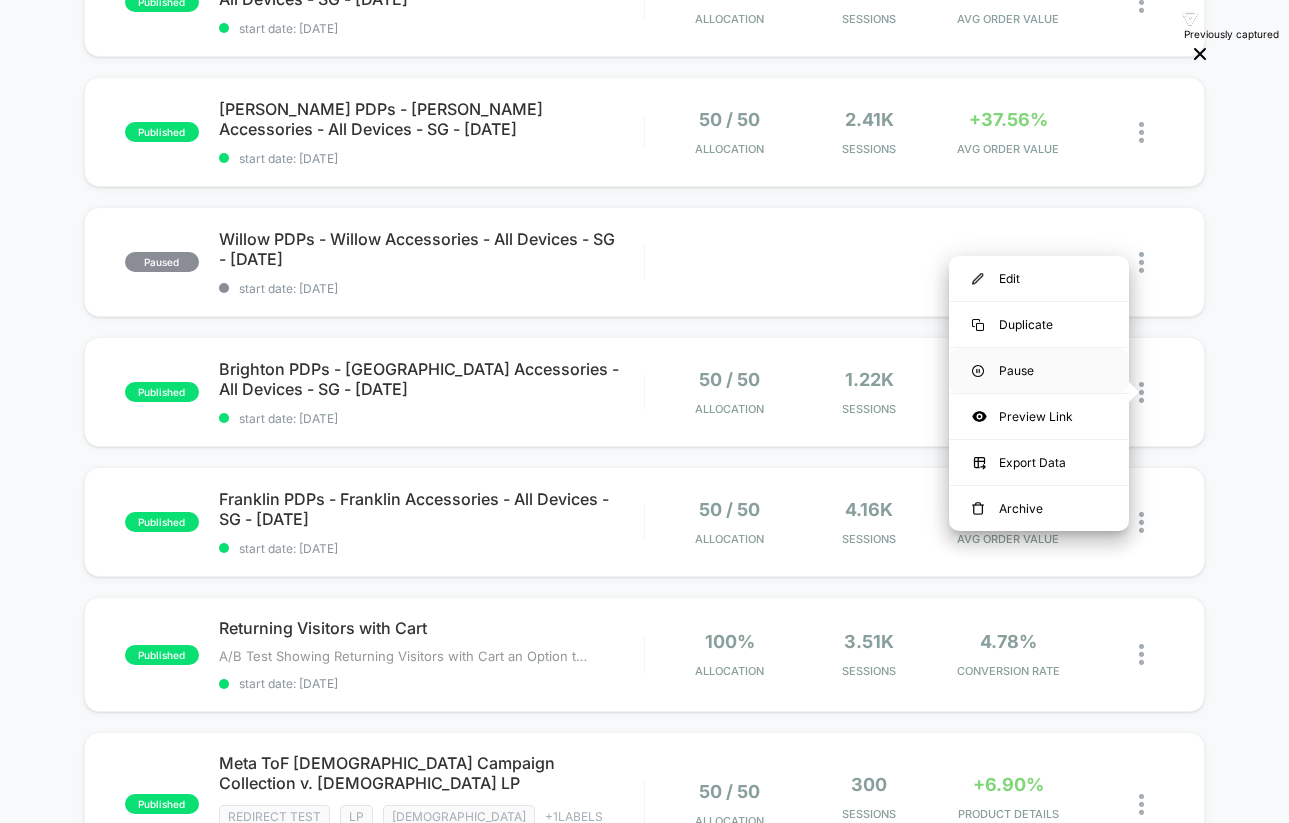 click at bounding box center (978, 371) 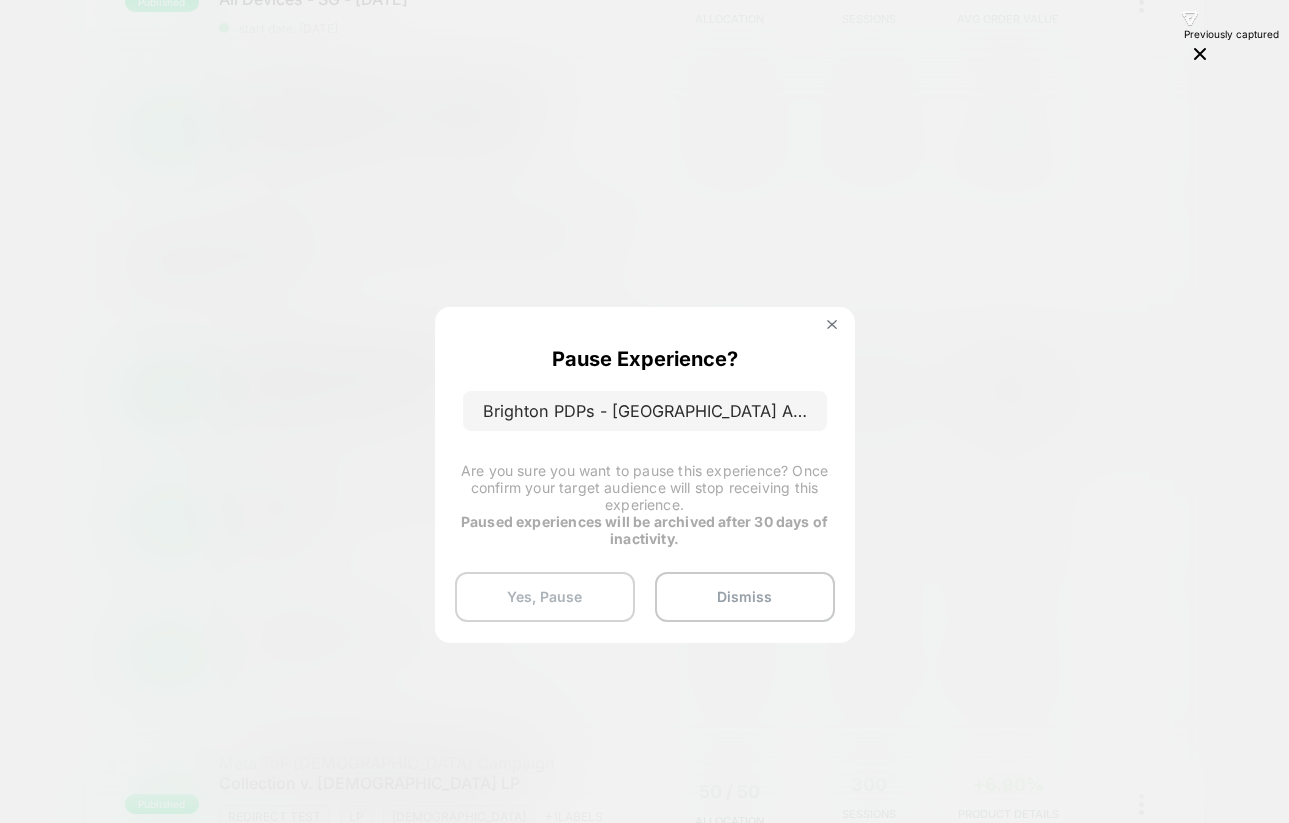 click on "Yes, Pause" at bounding box center [545, 597] 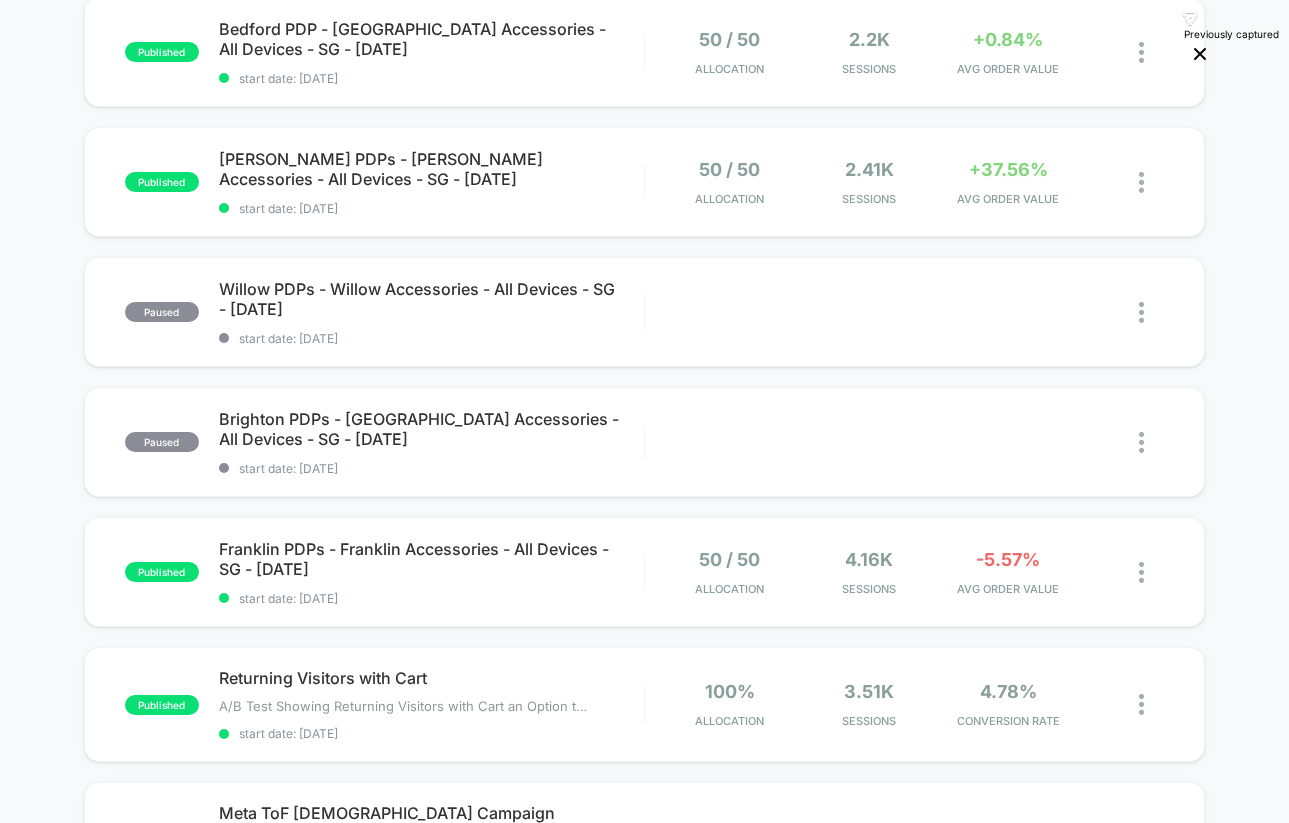 scroll, scrollTop: 414, scrollLeft: 0, axis: vertical 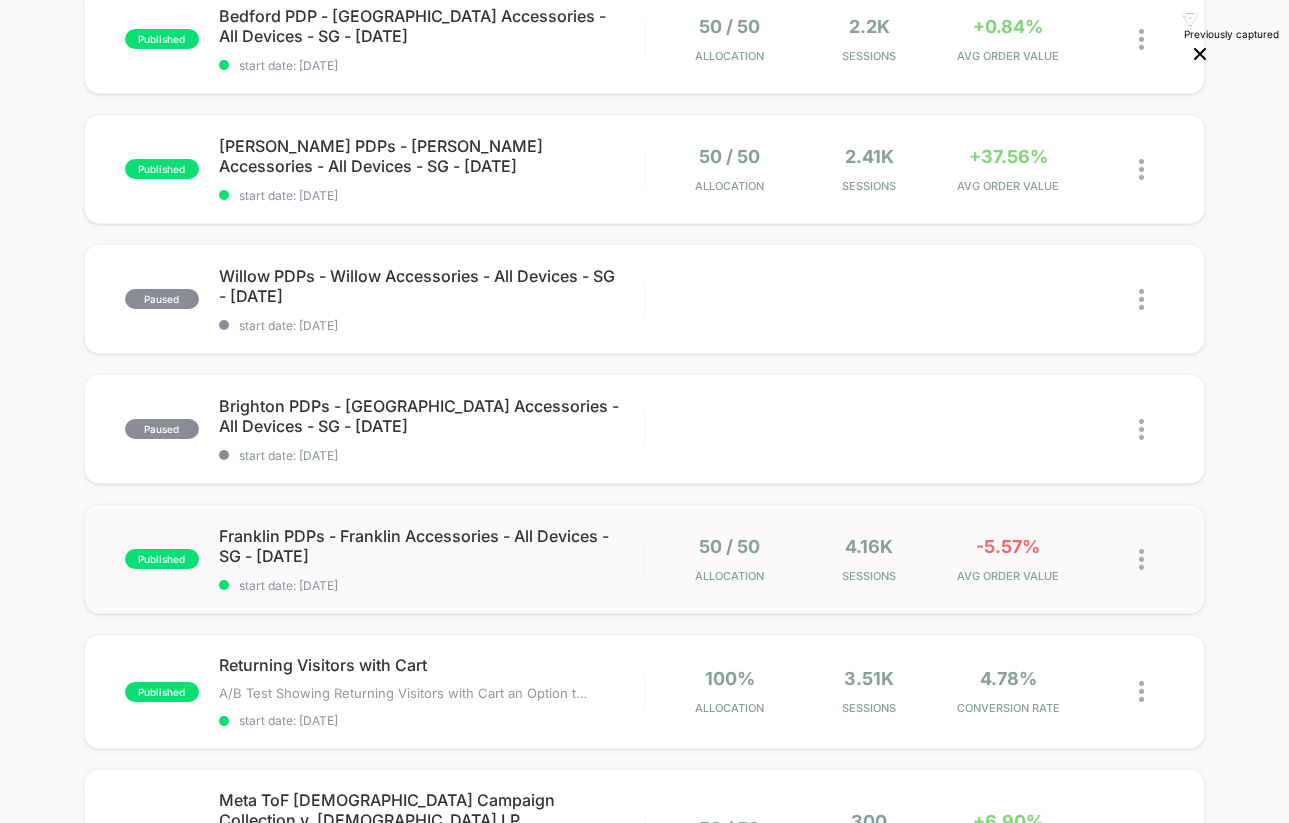 click at bounding box center [1141, 559] 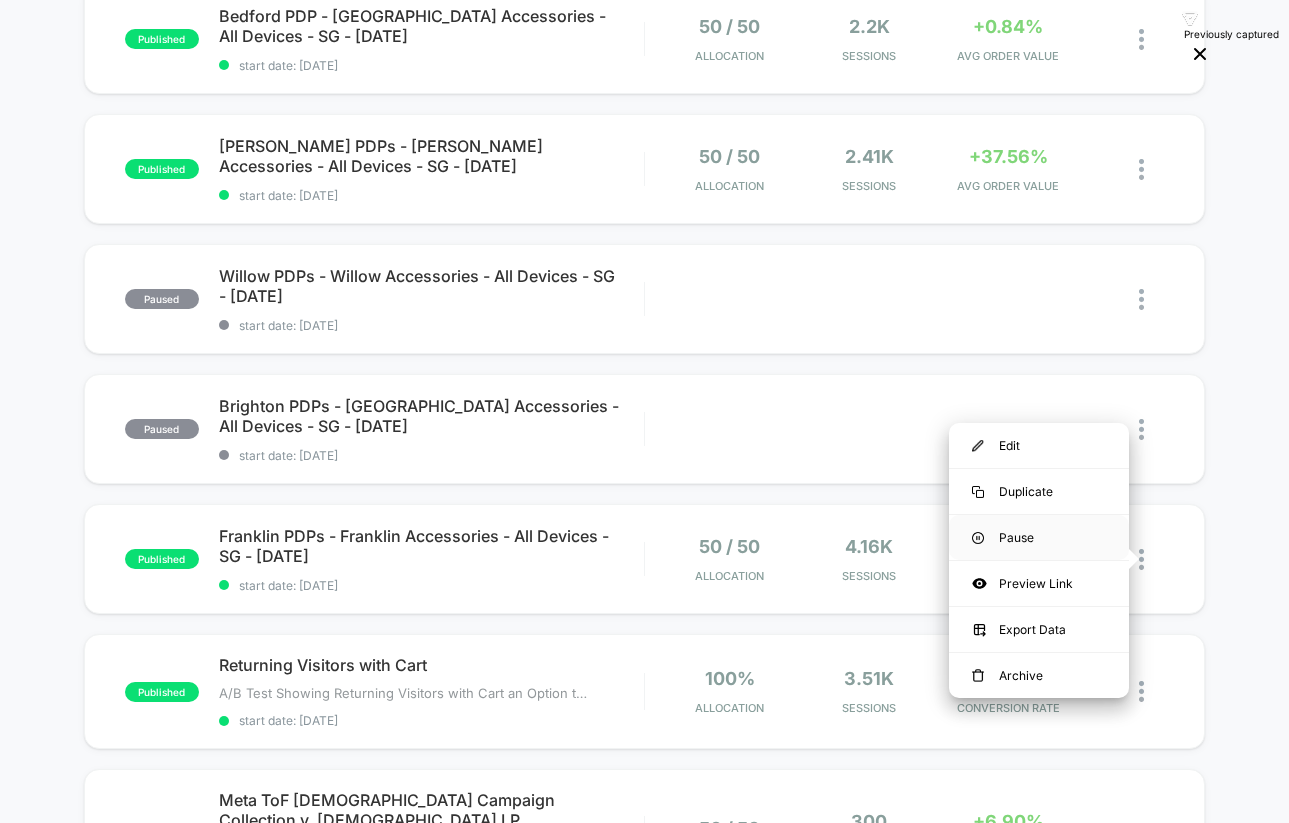 click on "Pause" at bounding box center (1039, 537) 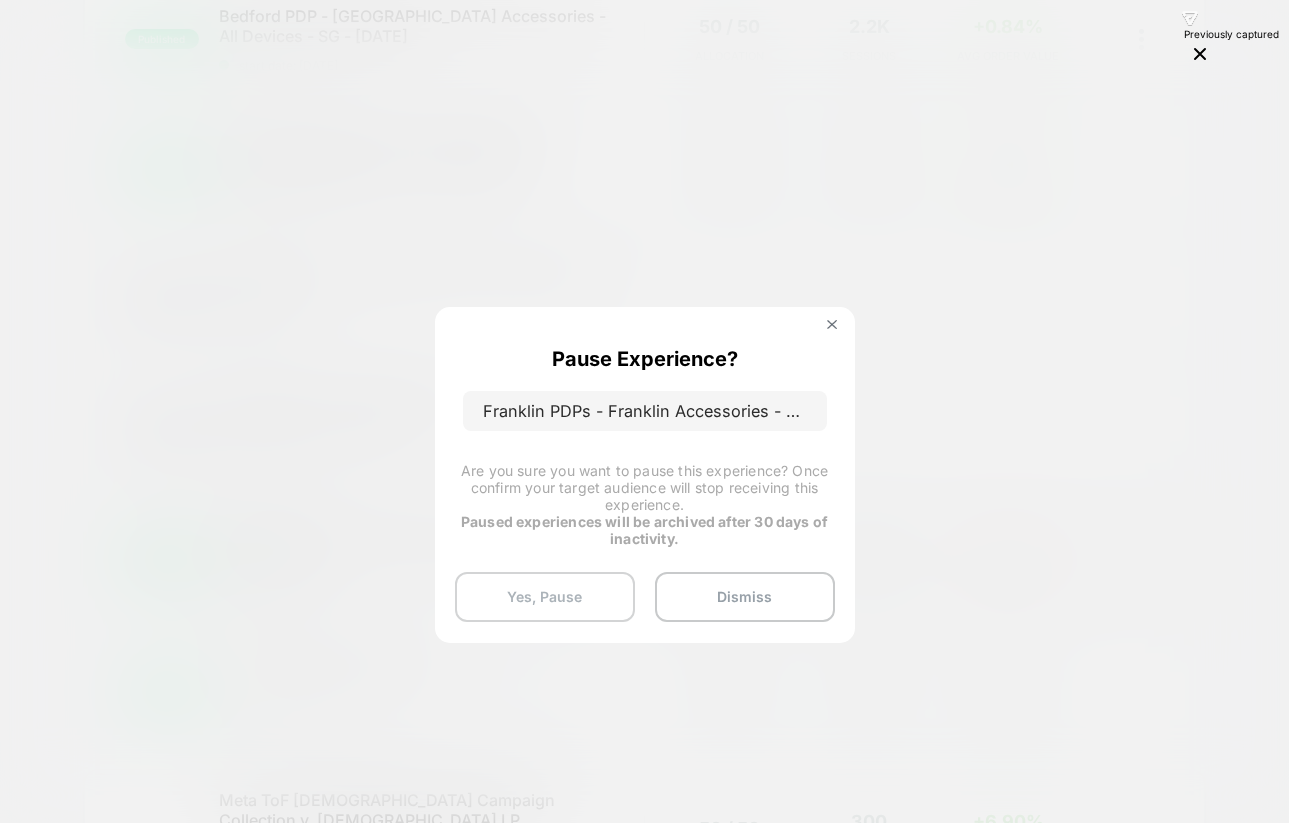 click on "Yes, Pause" at bounding box center [545, 597] 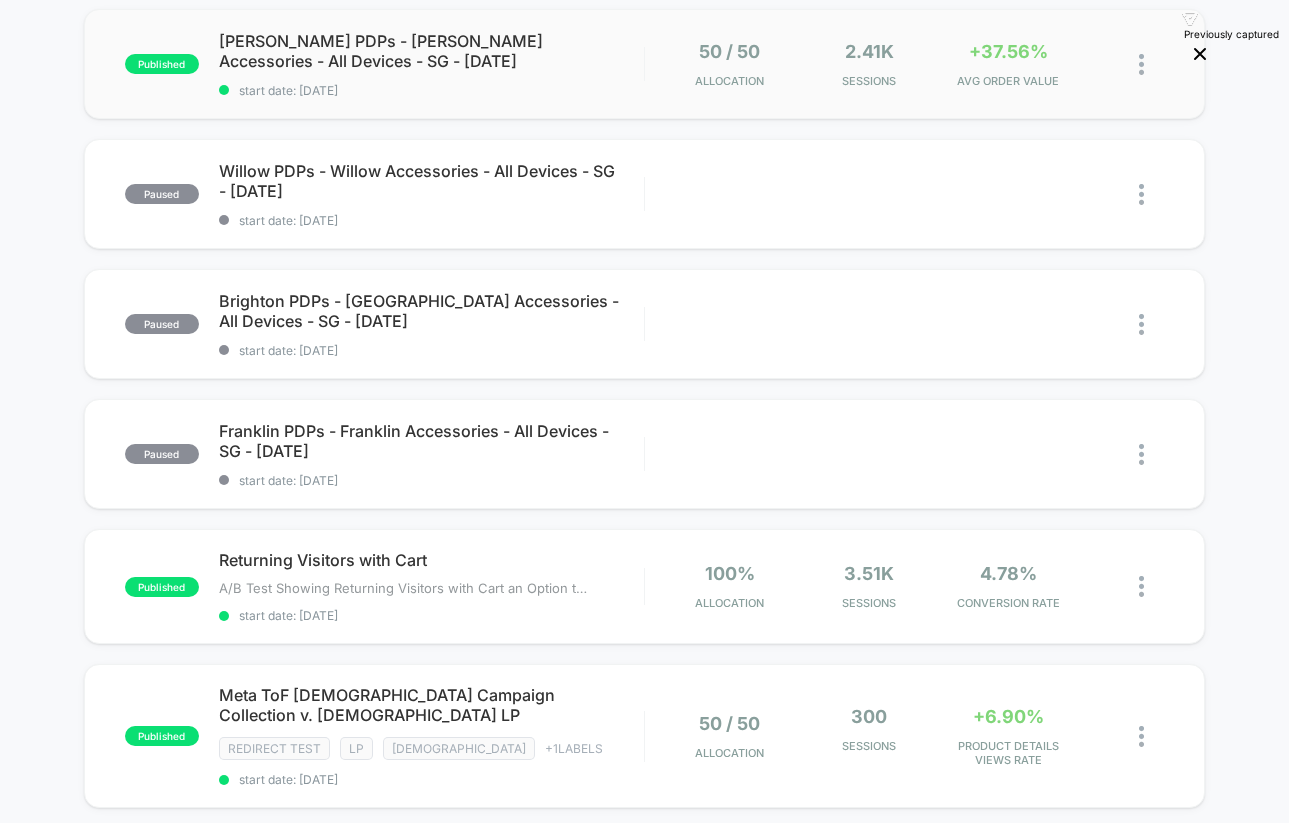 scroll, scrollTop: 0, scrollLeft: 0, axis: both 